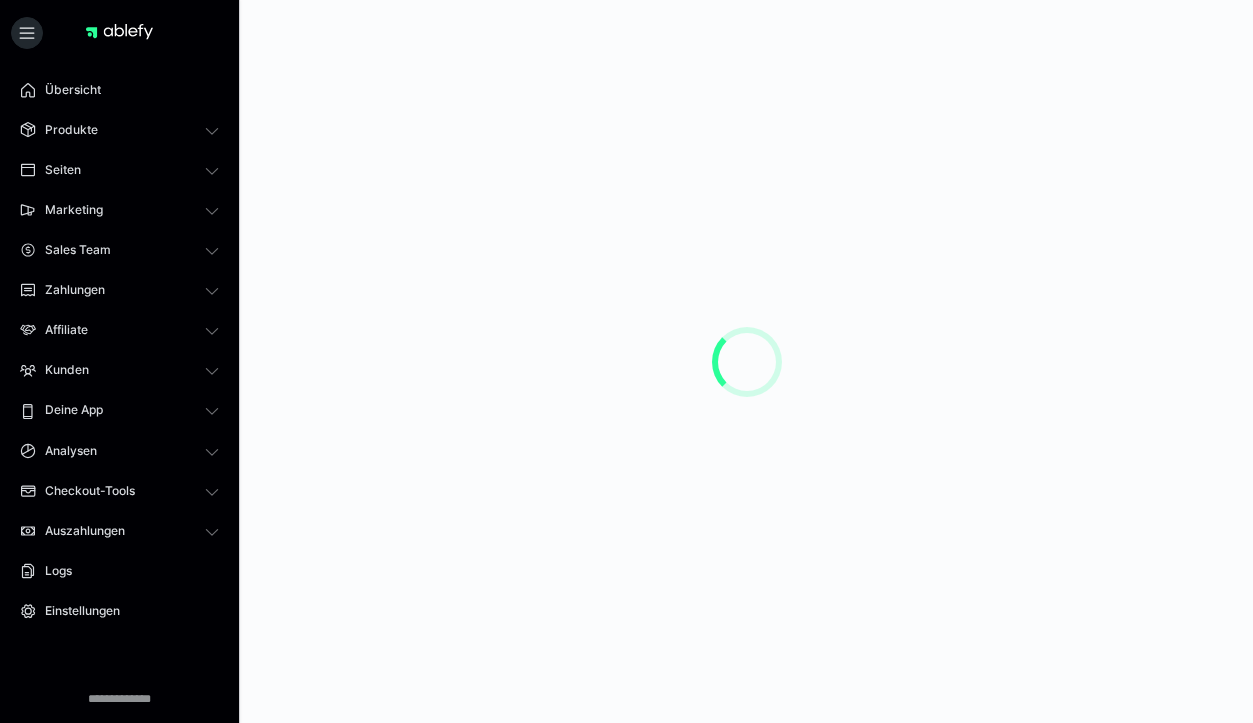 scroll, scrollTop: 0, scrollLeft: 0, axis: both 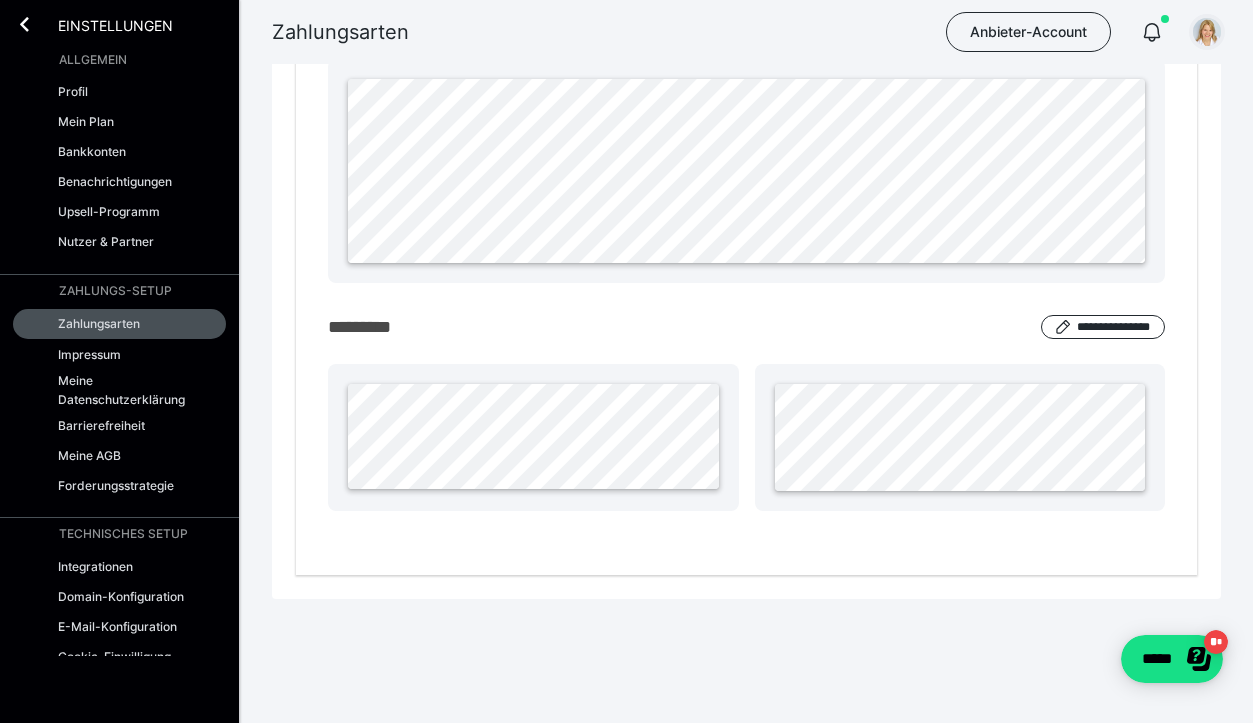 click at bounding box center (1207, 32) 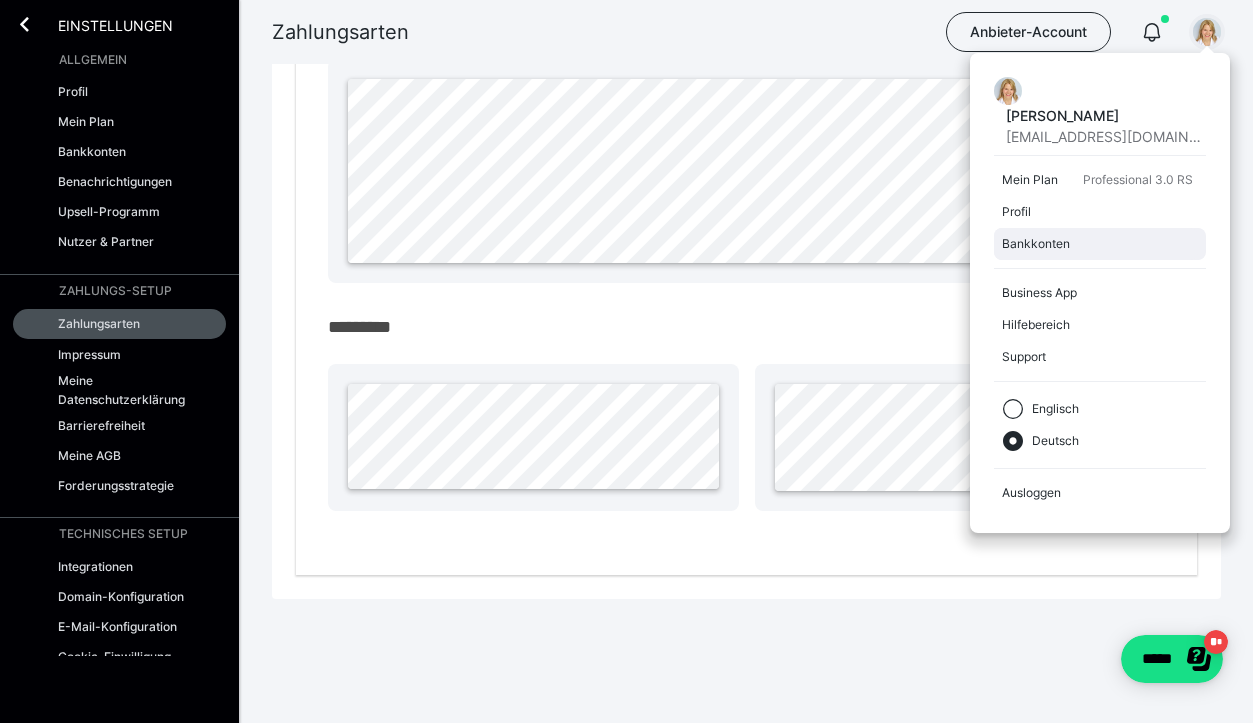 click on "Bankkonten" at bounding box center [1096, 244] 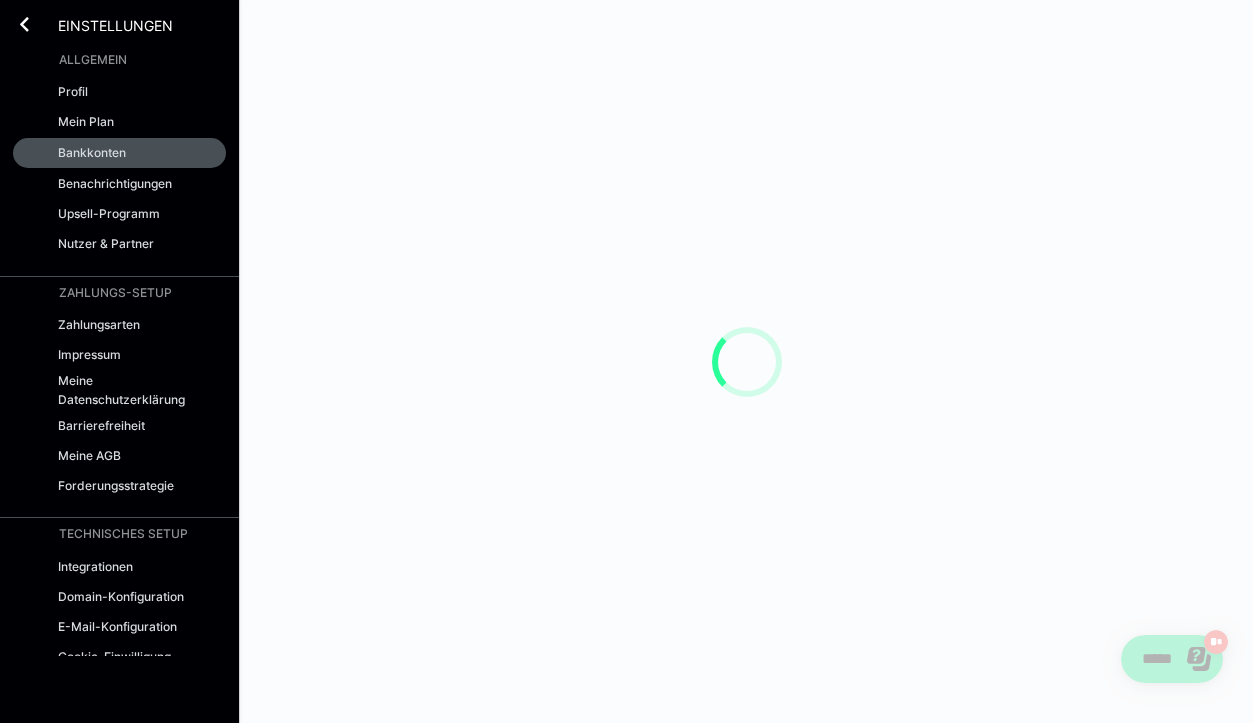 scroll, scrollTop: 0, scrollLeft: 0, axis: both 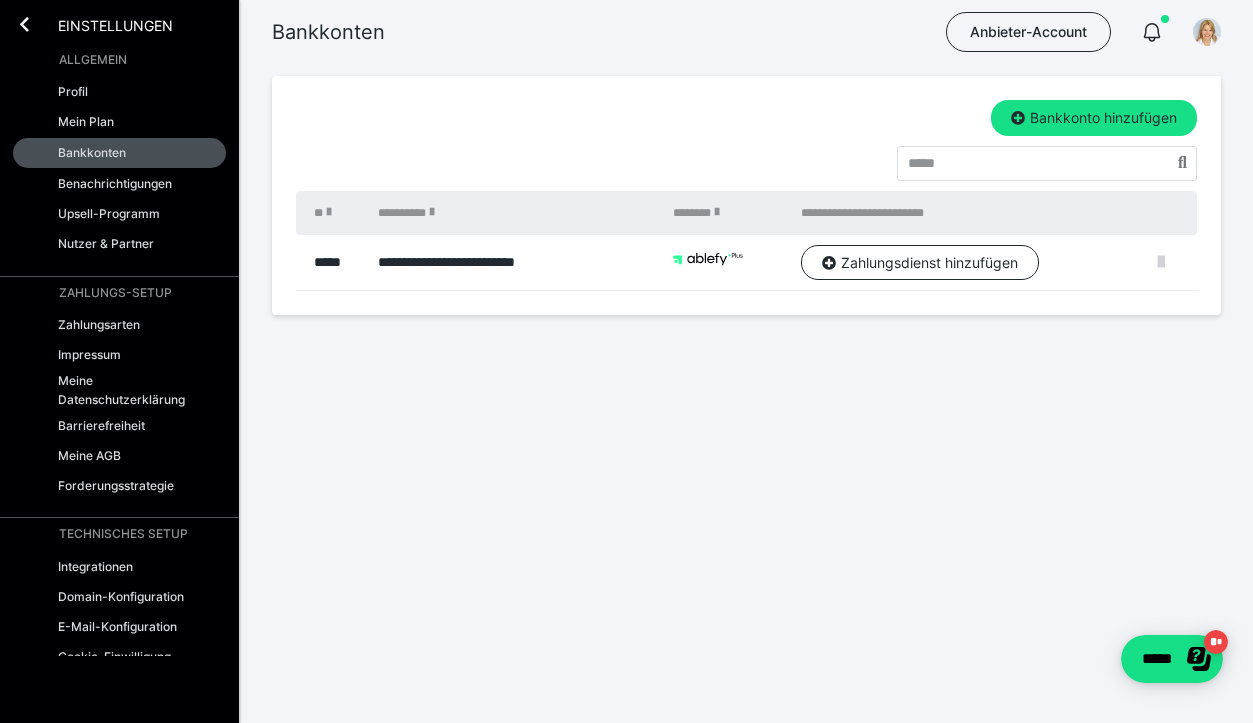 click at bounding box center (1161, 262) 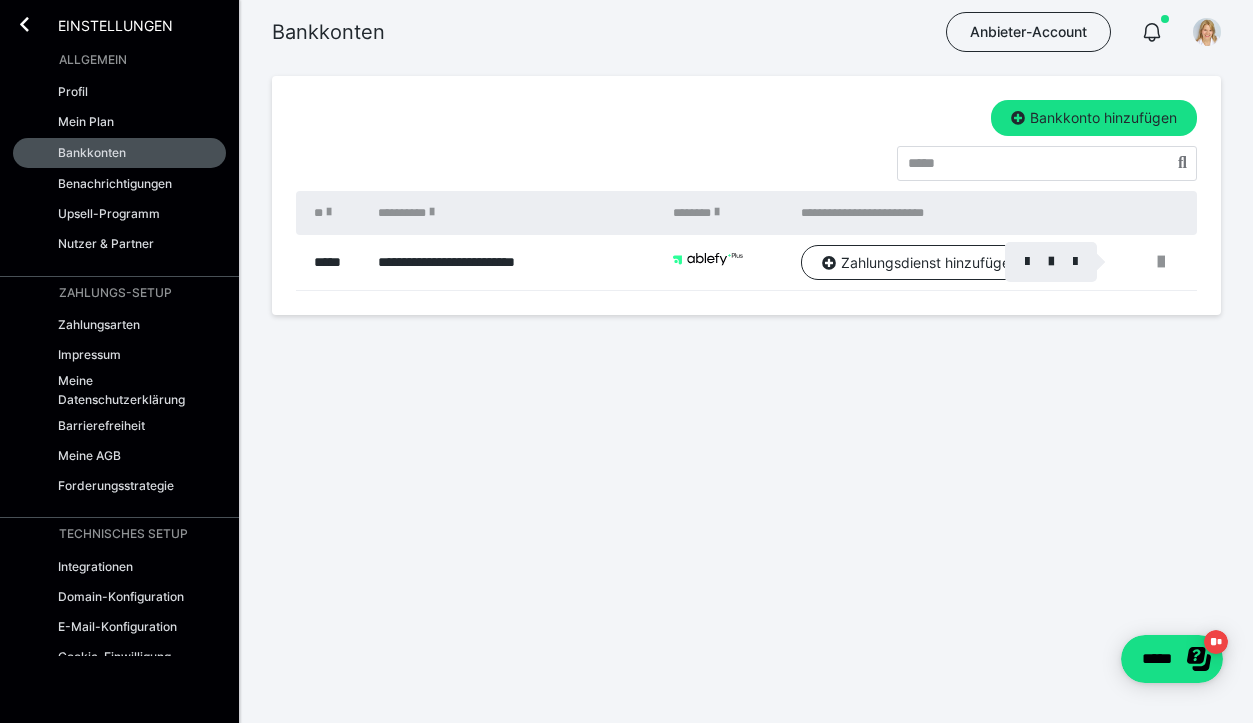 click at bounding box center [1051, 263] 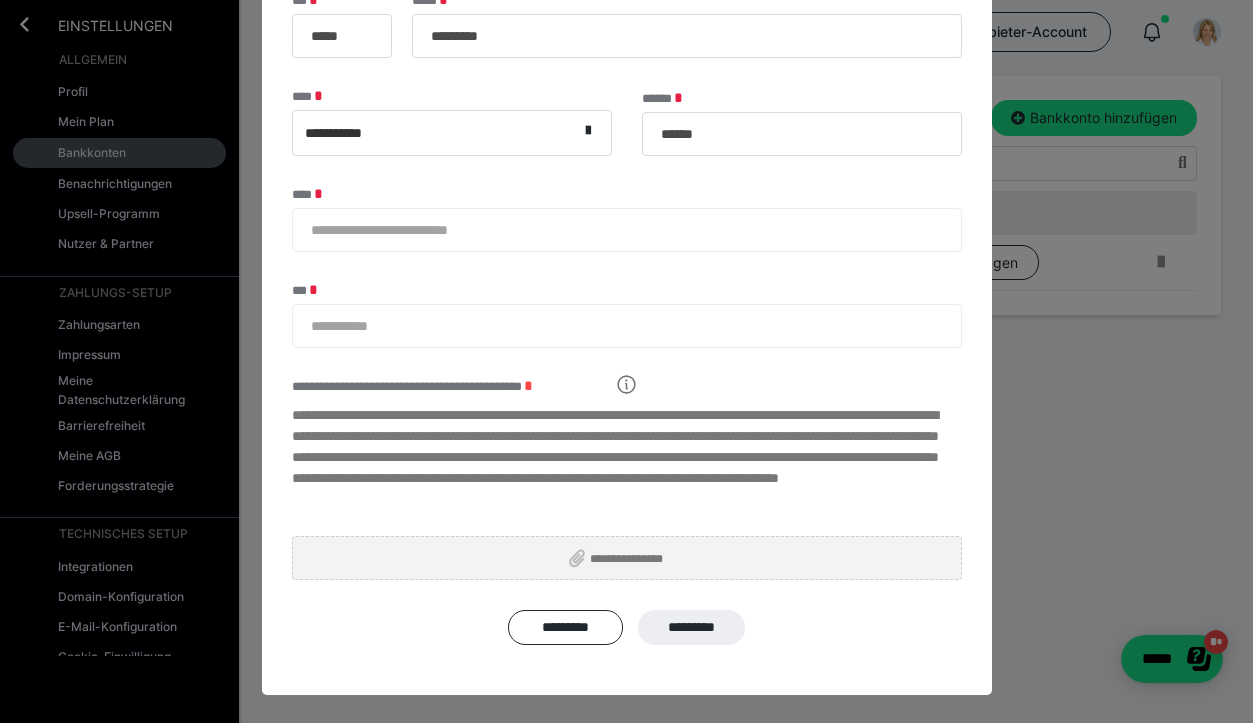 scroll, scrollTop: 320, scrollLeft: 0, axis: vertical 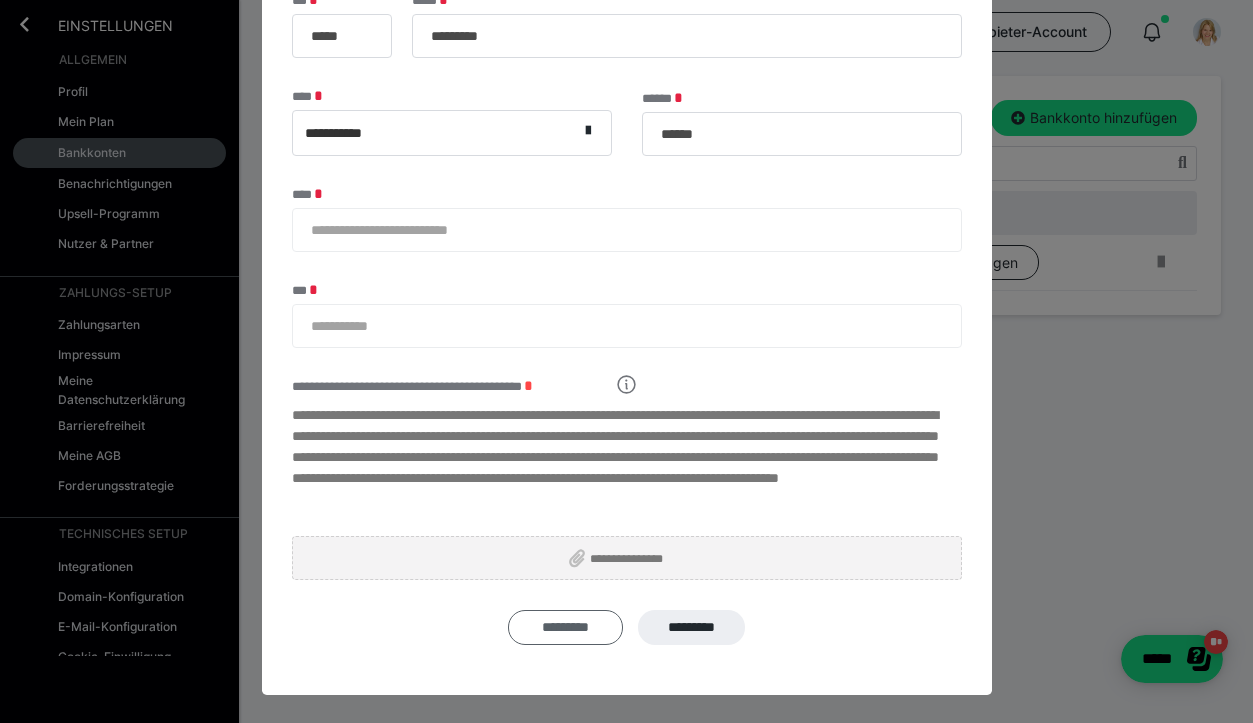 click on "*********" at bounding box center [565, 627] 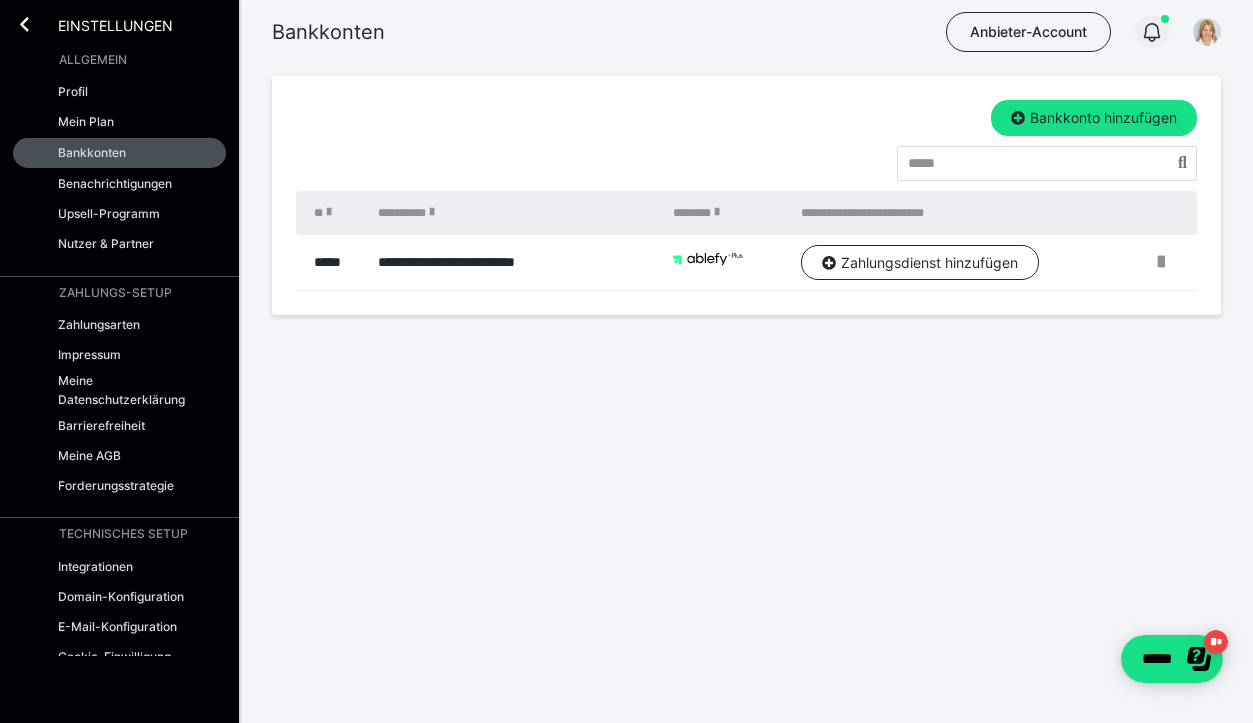 click 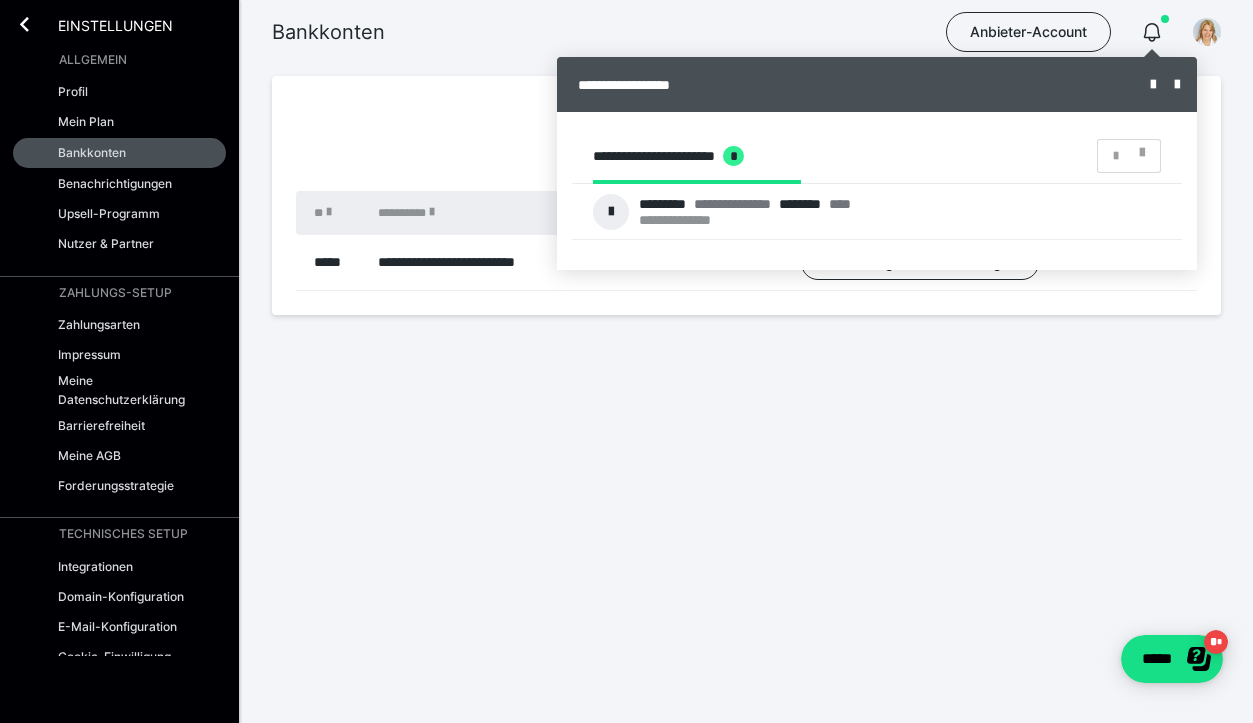 click at bounding box center (626, 361) 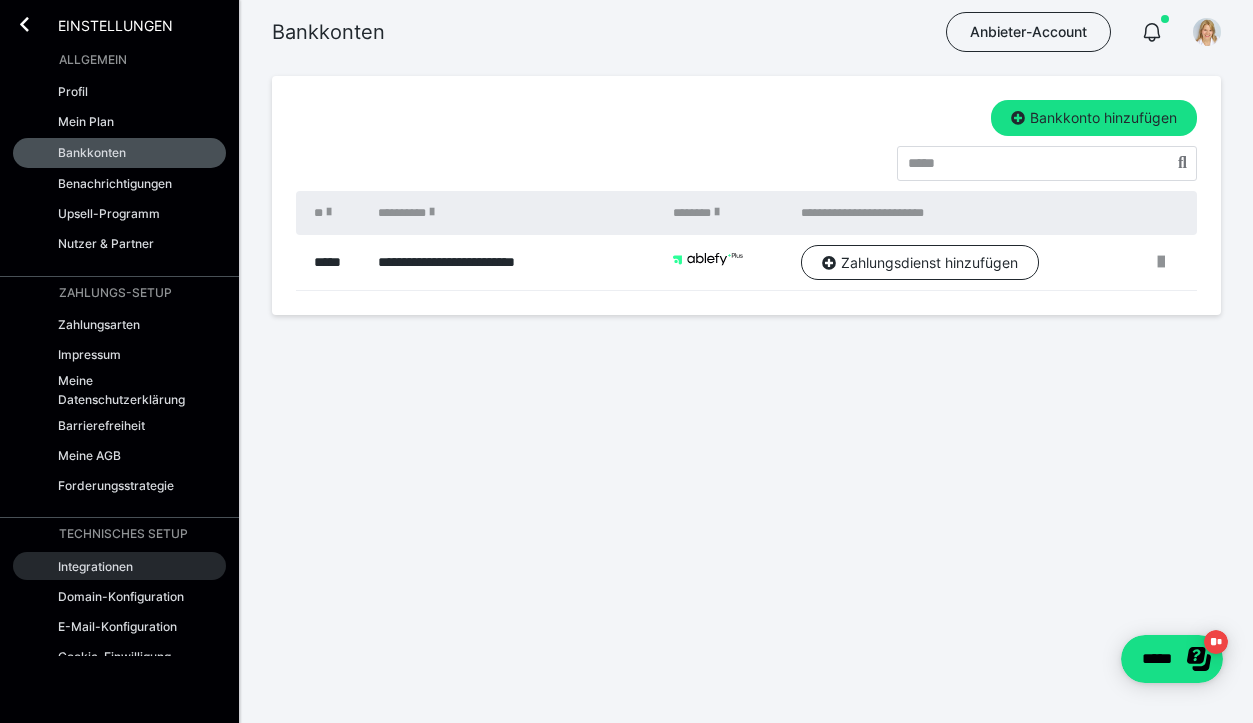 scroll, scrollTop: 0, scrollLeft: 0, axis: both 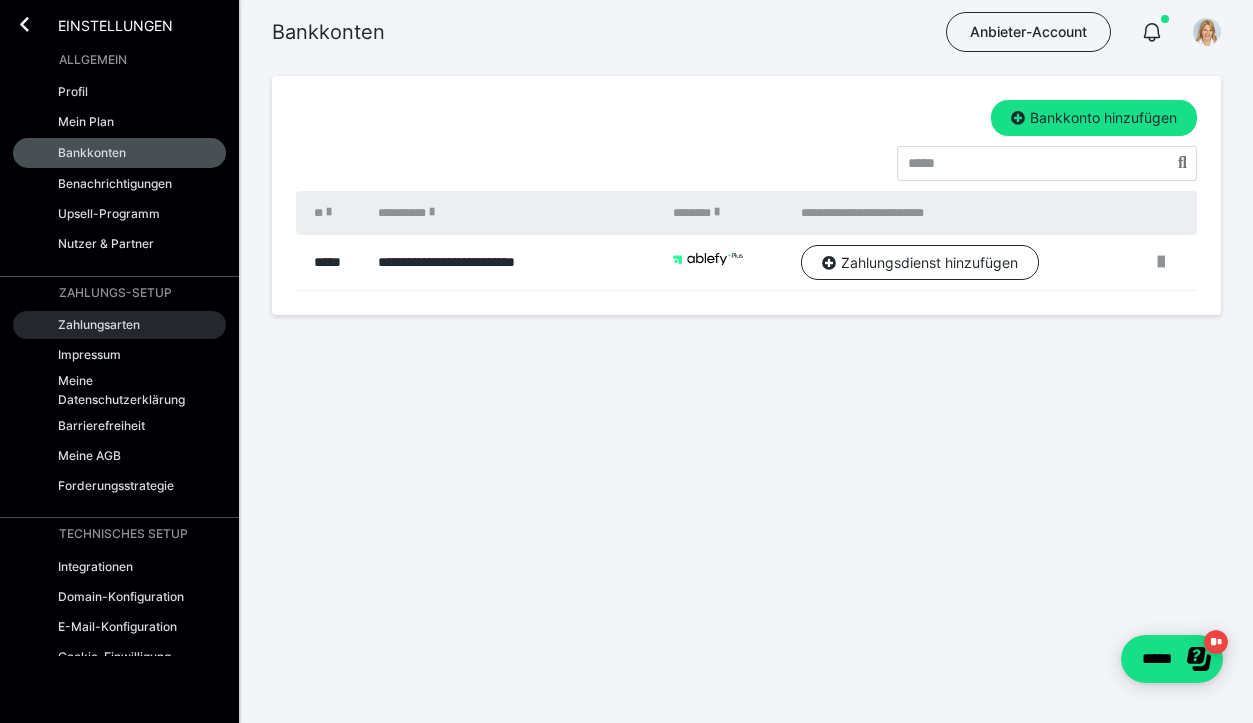 click on "Zahlungsarten" at bounding box center [99, 324] 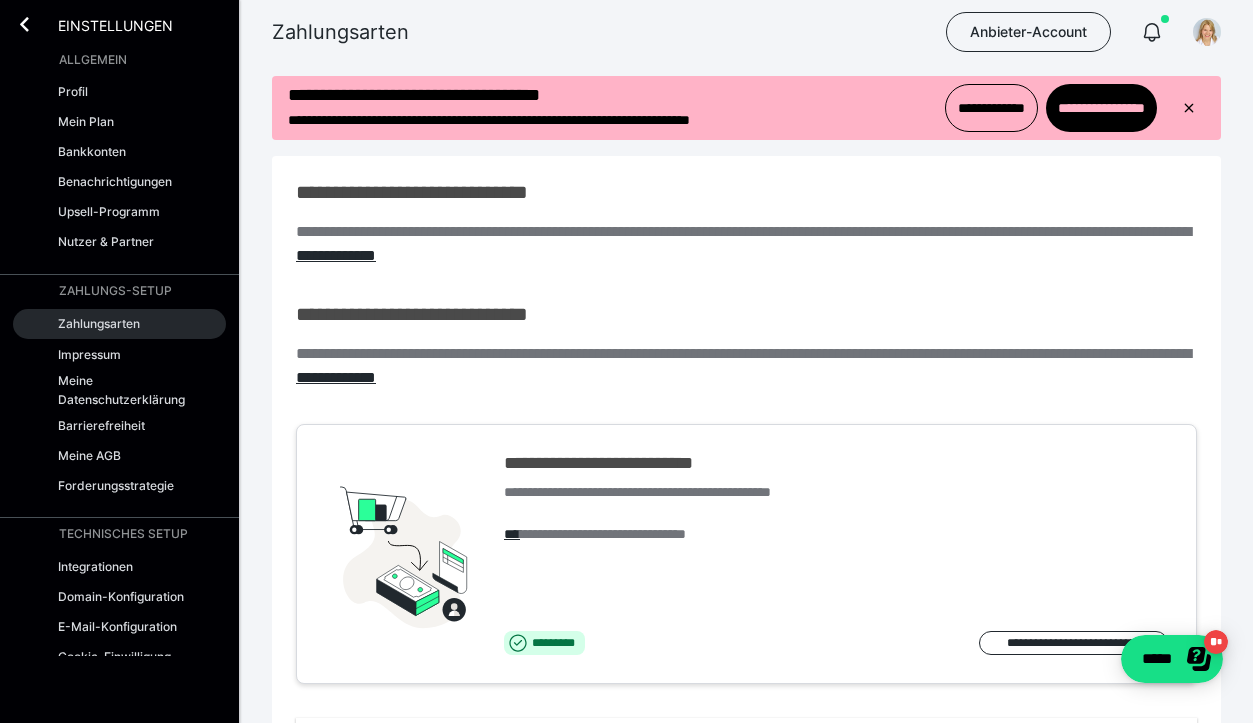 scroll, scrollTop: 0, scrollLeft: 0, axis: both 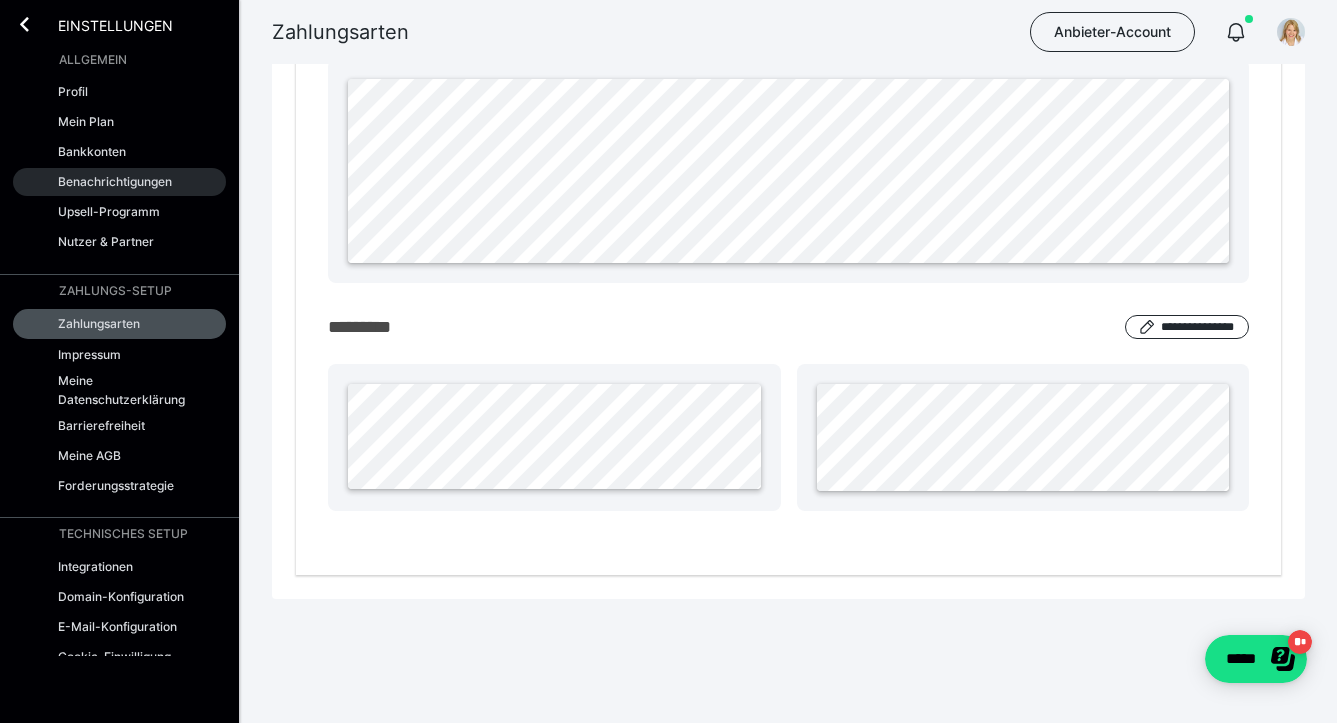 click on "Benachrichtigungen" at bounding box center (115, 181) 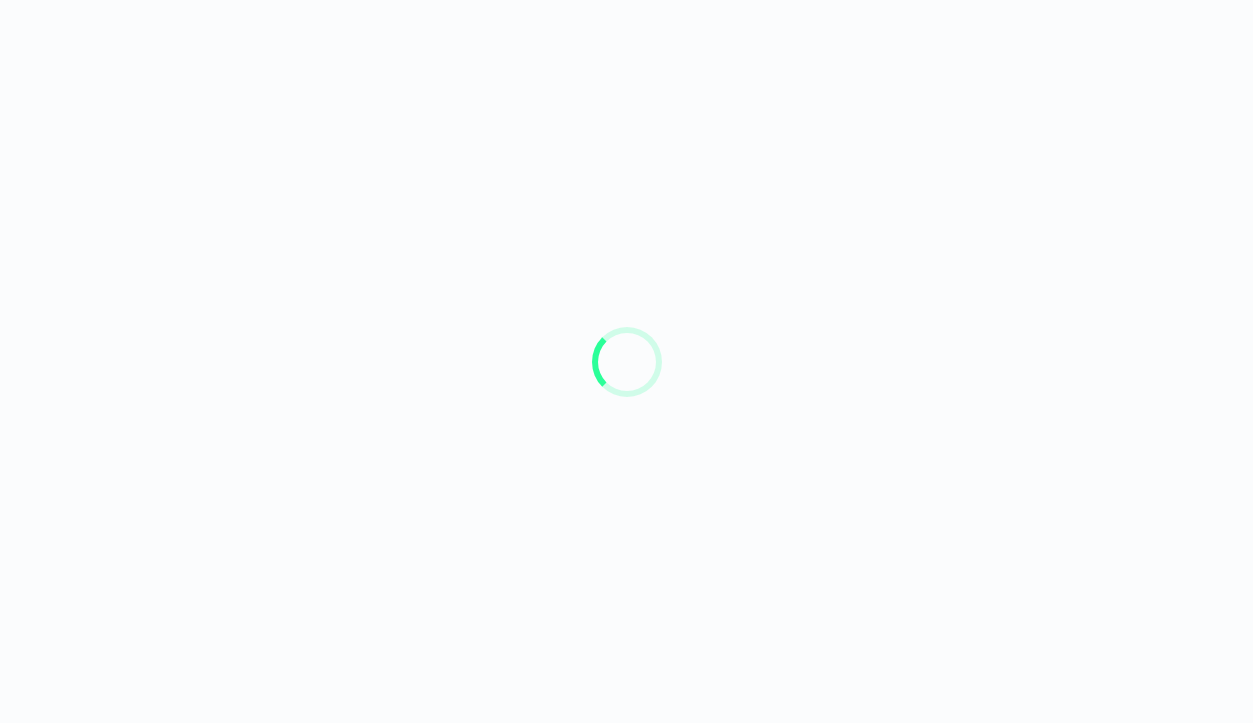 scroll, scrollTop: 0, scrollLeft: 0, axis: both 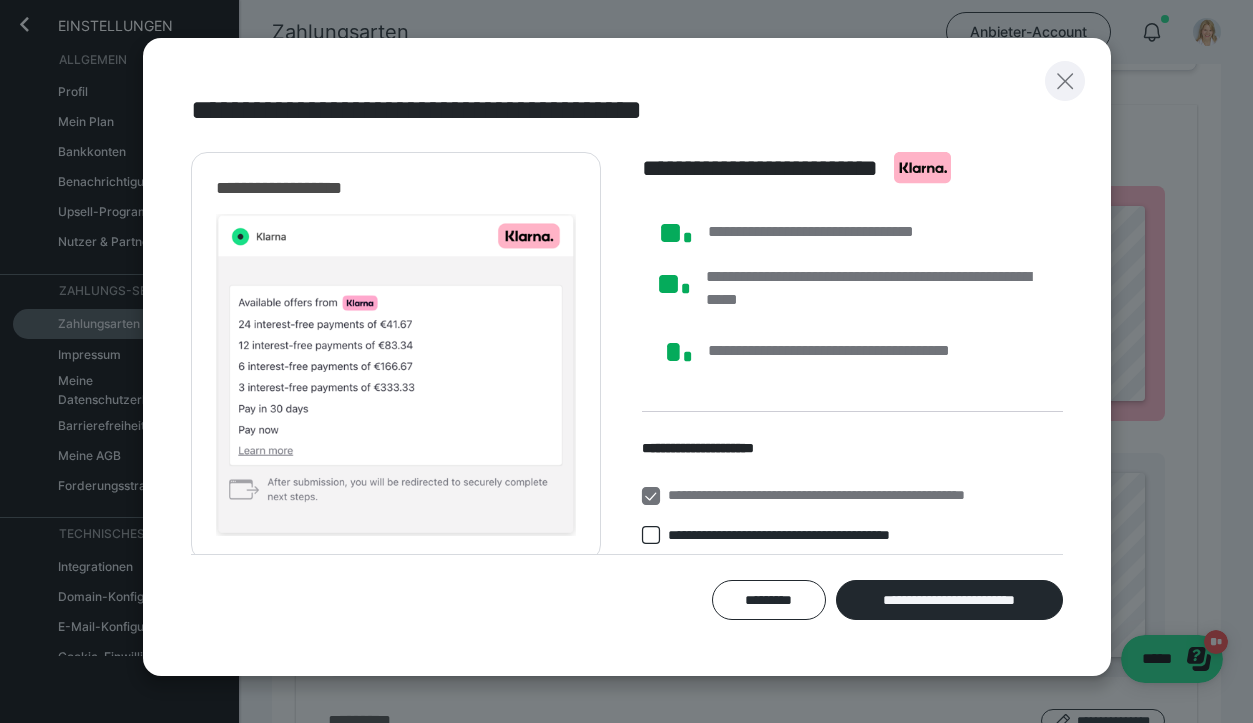click 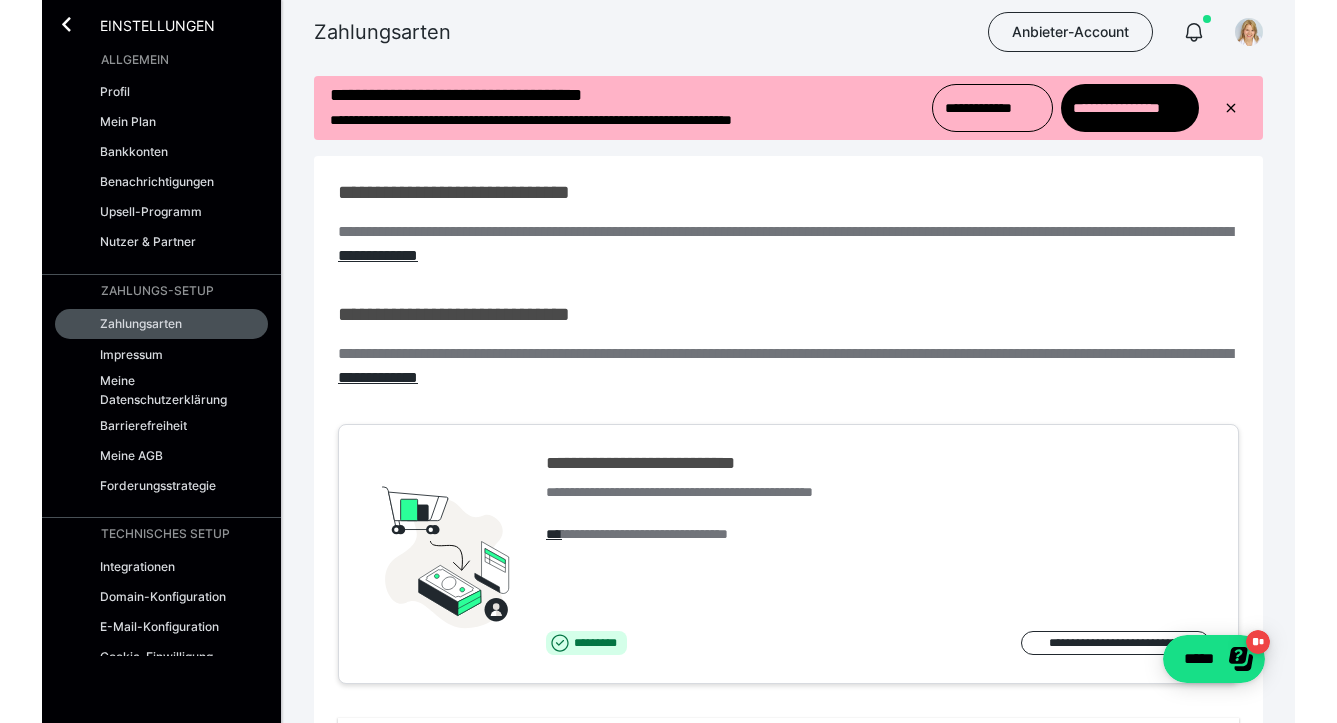 scroll, scrollTop: 0, scrollLeft: 0, axis: both 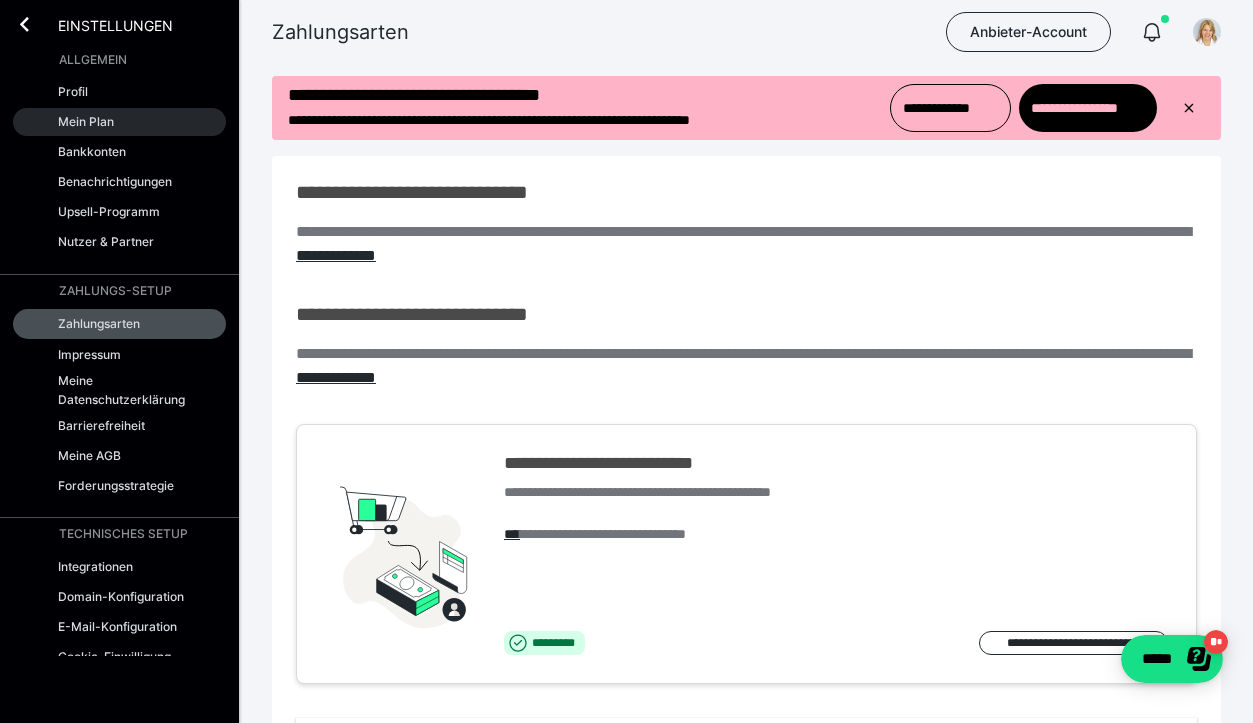 click on "Mein Plan" at bounding box center [86, 121] 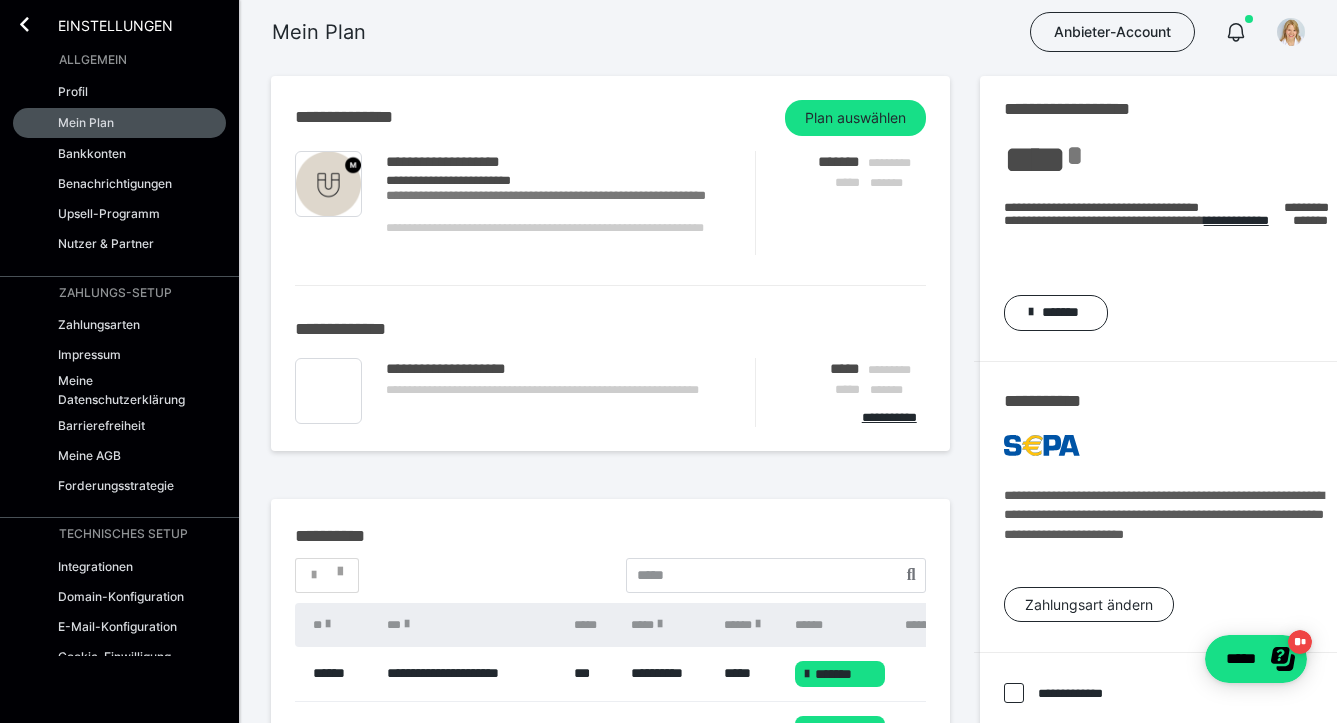 scroll, scrollTop: 0, scrollLeft: 1, axis: horizontal 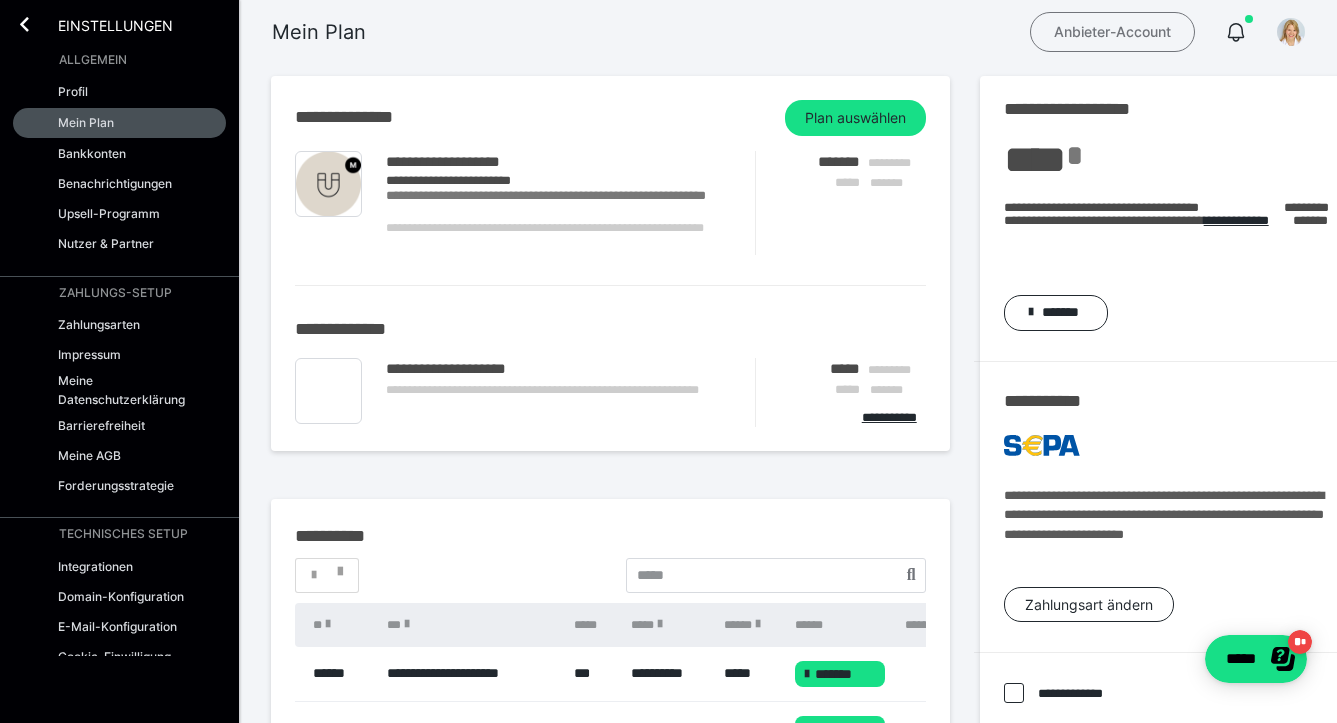 click on "Anbieter-Account" at bounding box center [1112, 32] 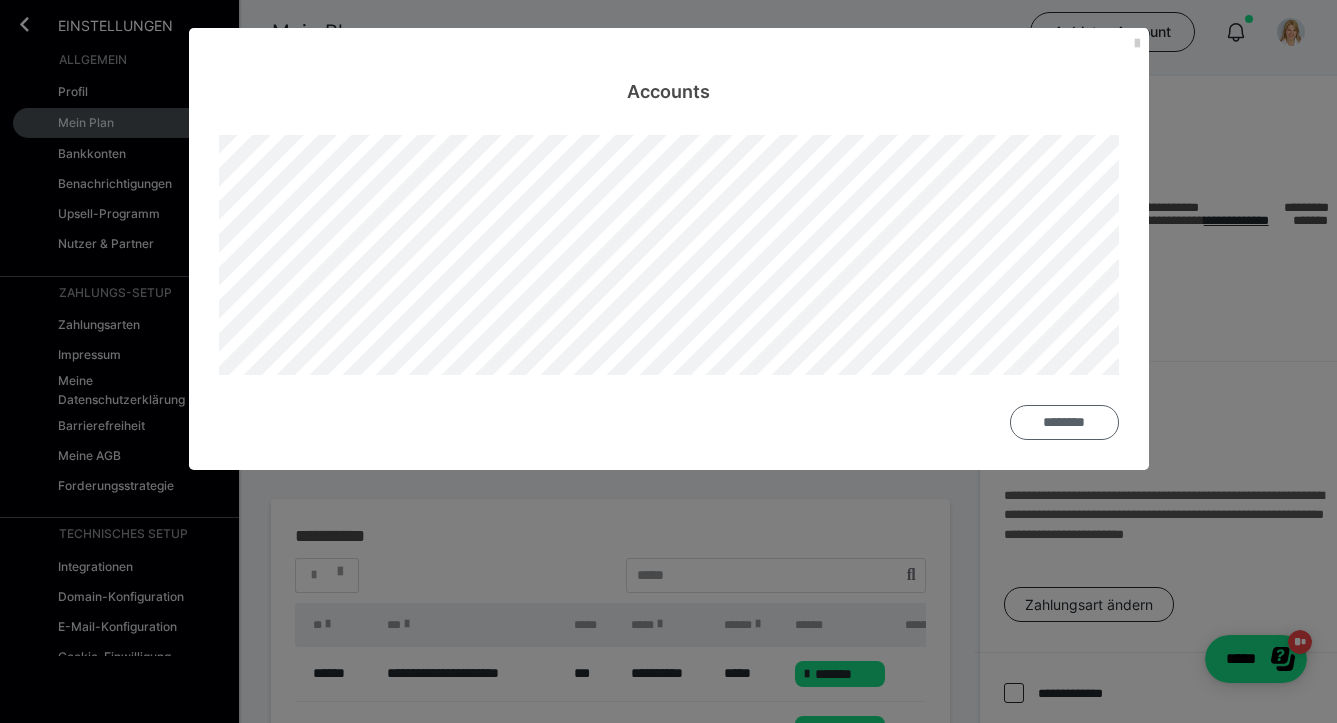 click on "********" at bounding box center [1064, 422] 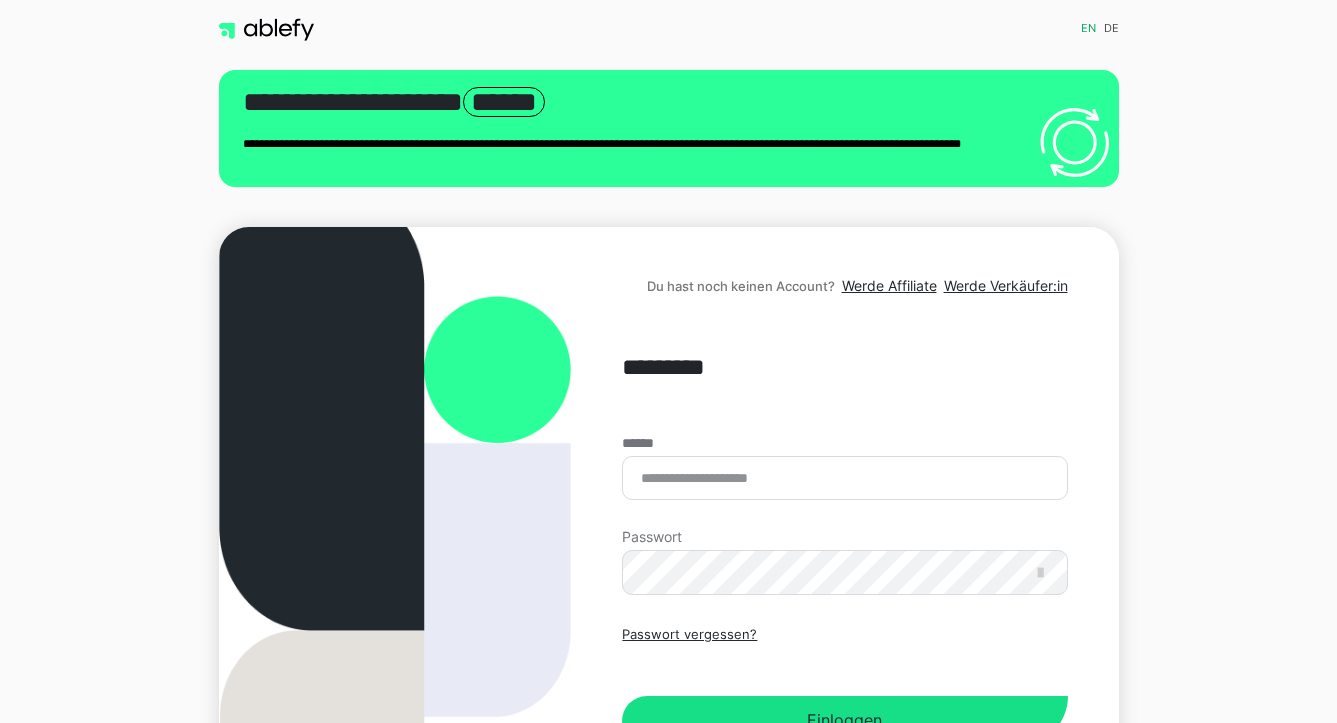 scroll, scrollTop: 0, scrollLeft: 0, axis: both 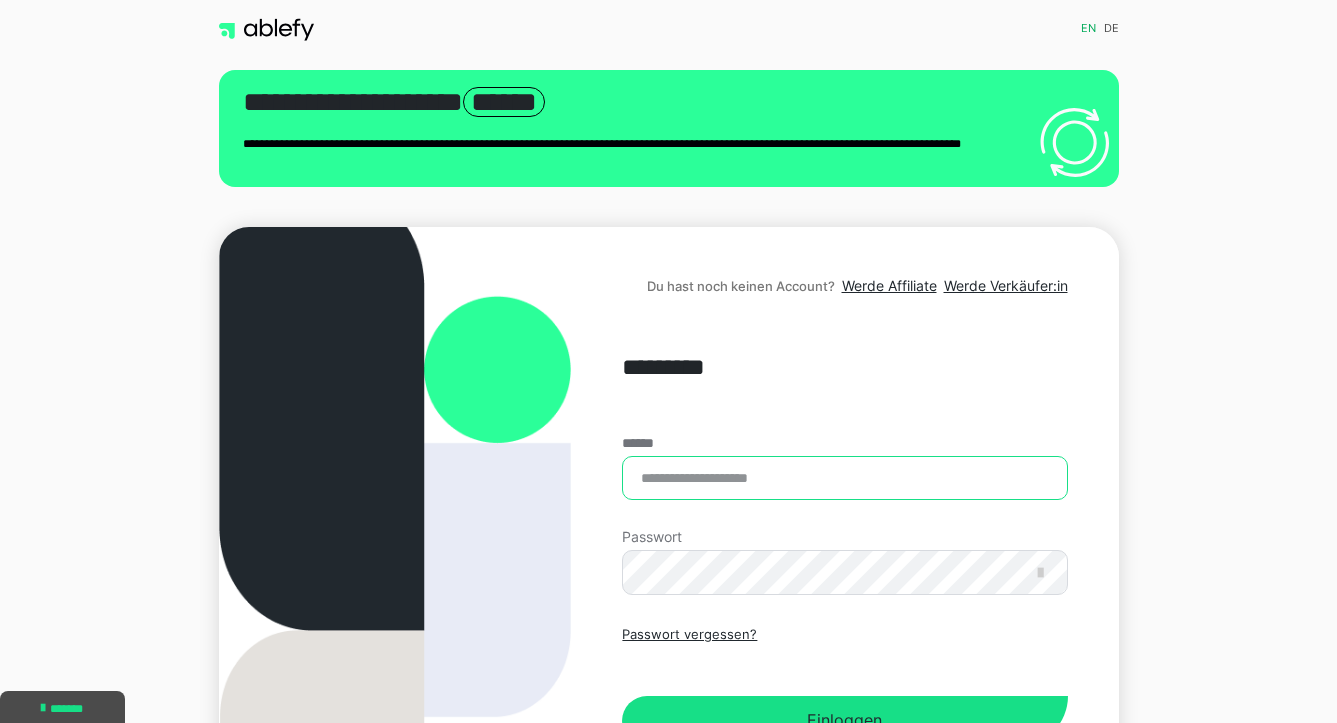 type on "**********" 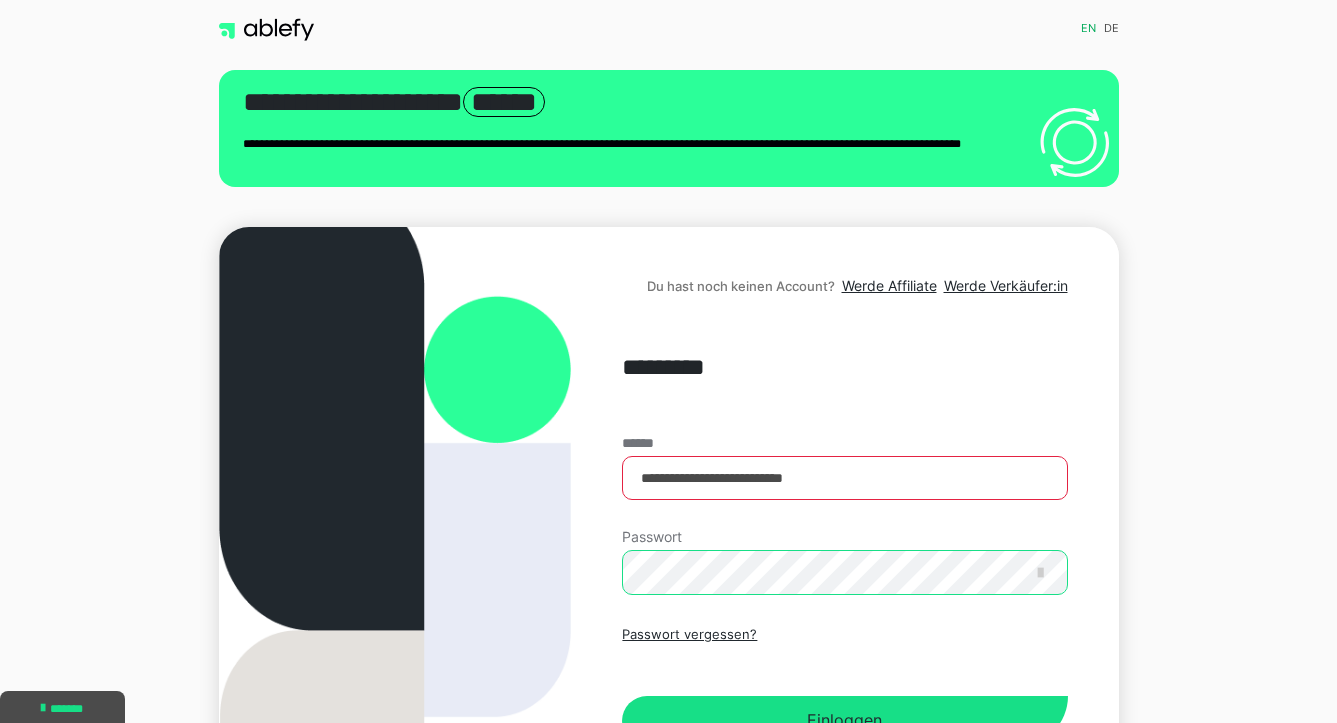click on "Einloggen" at bounding box center (844, 721) 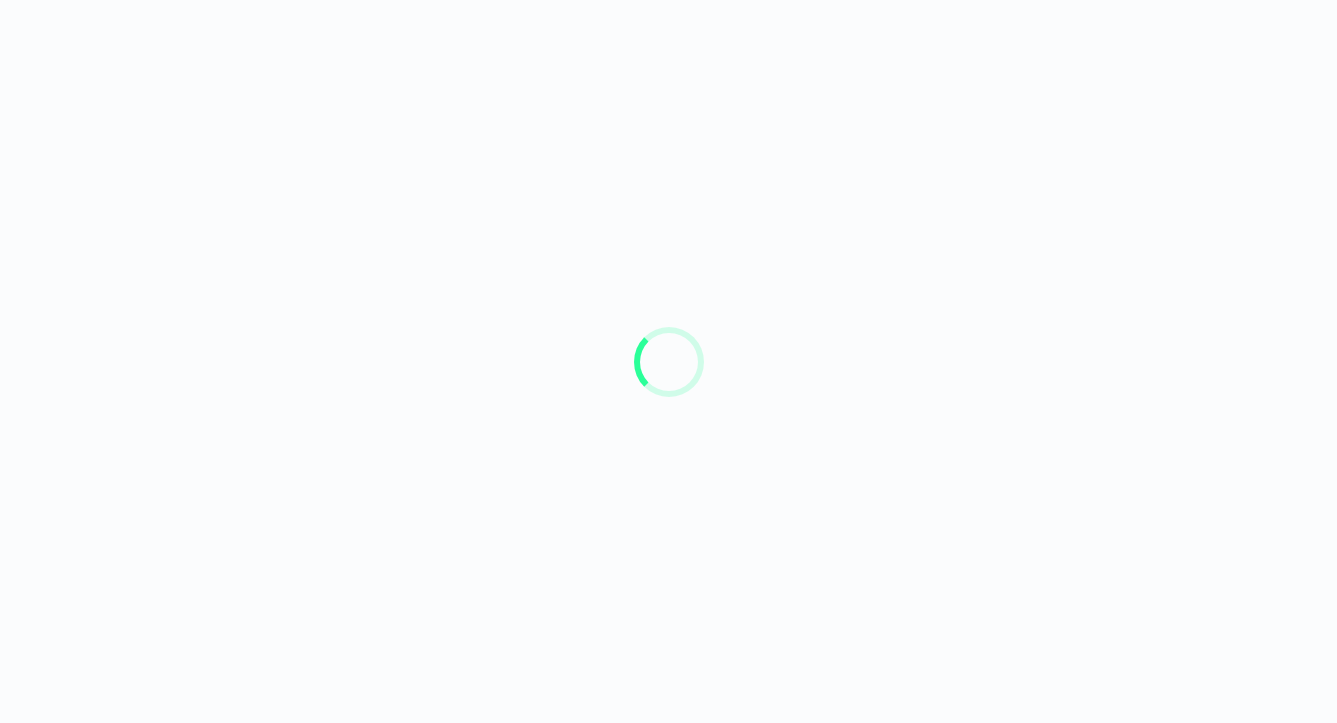 scroll, scrollTop: 0, scrollLeft: 0, axis: both 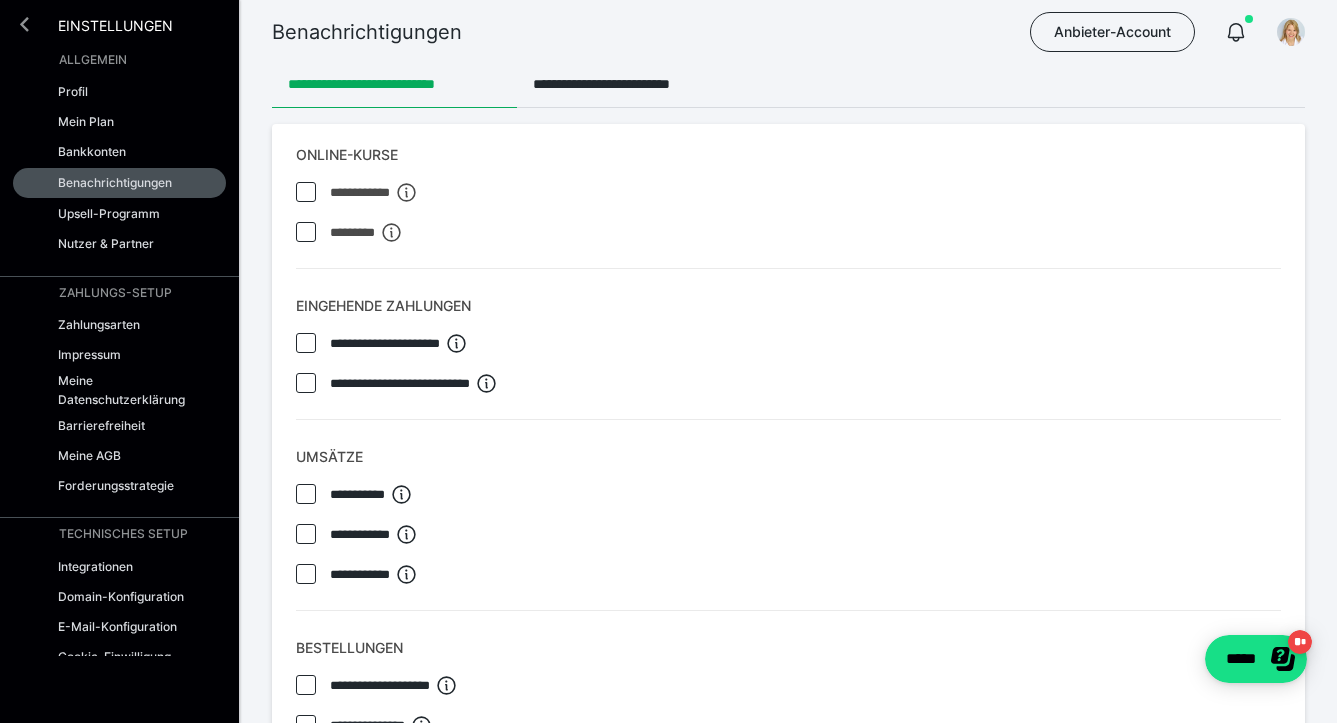 click at bounding box center [24, 24] 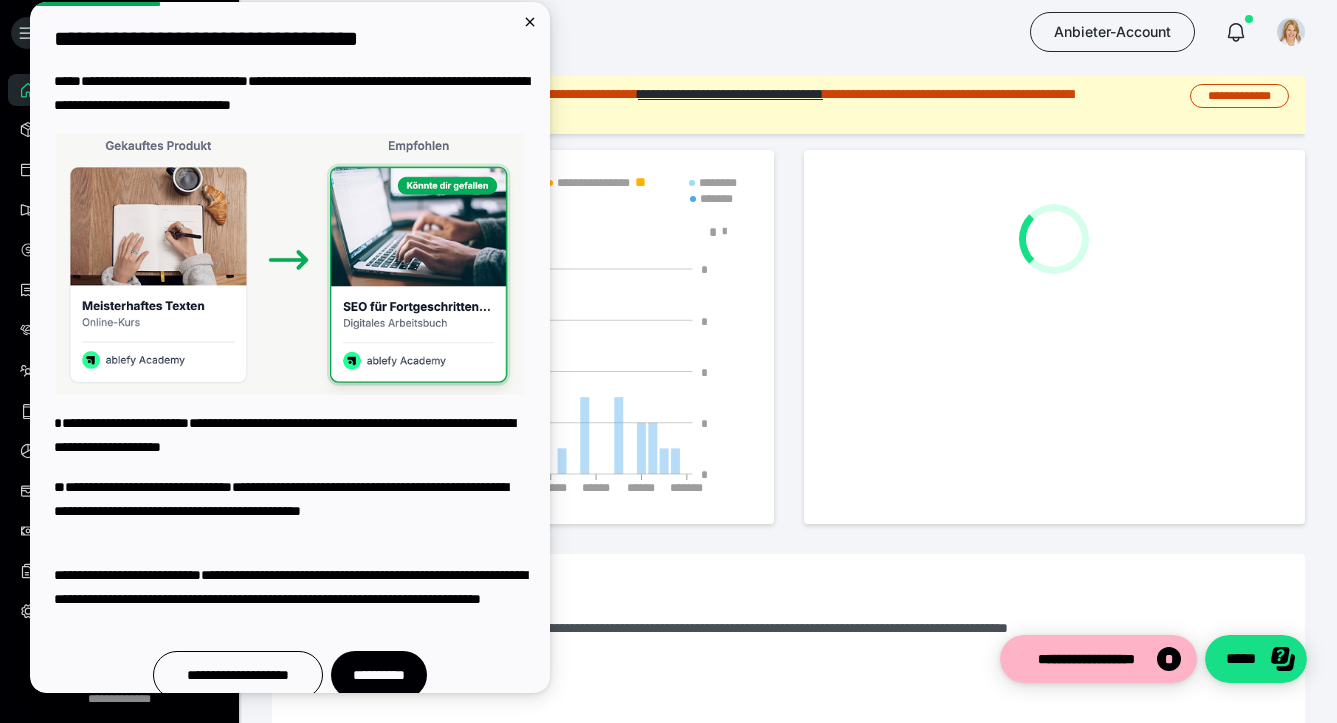 scroll, scrollTop: 0, scrollLeft: 0, axis: both 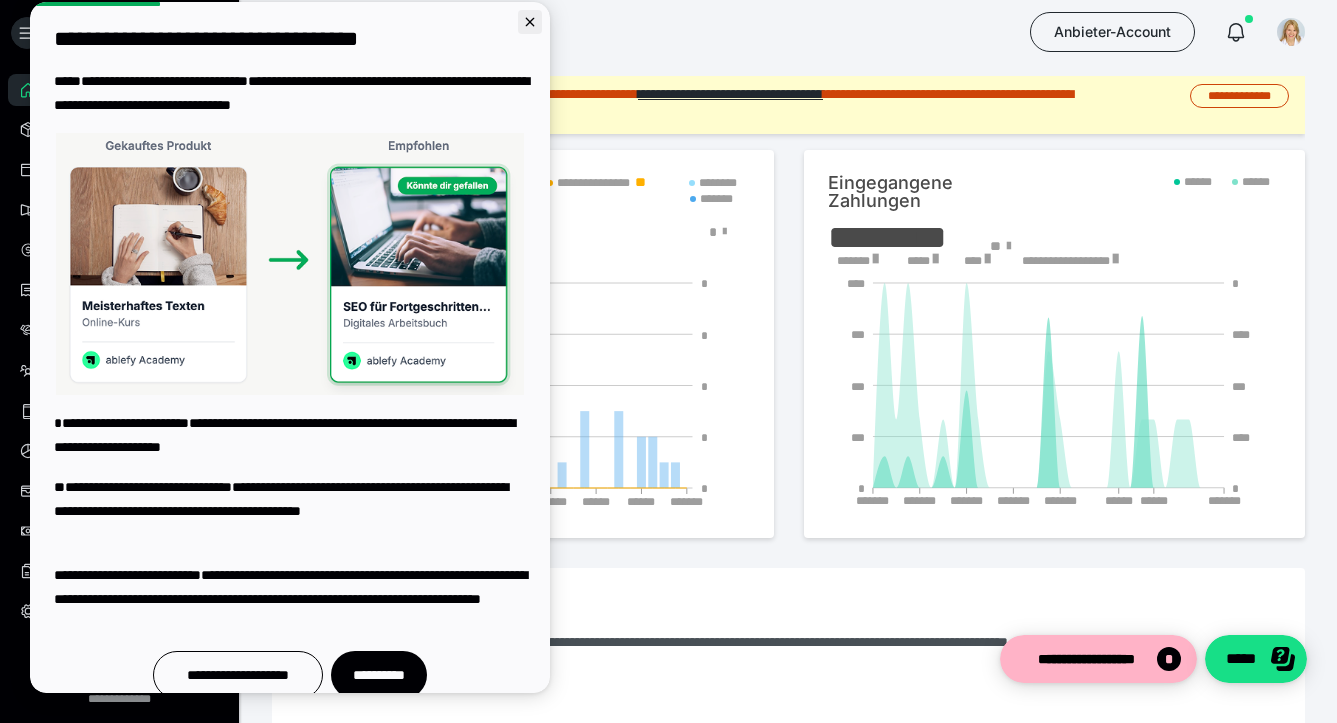 click 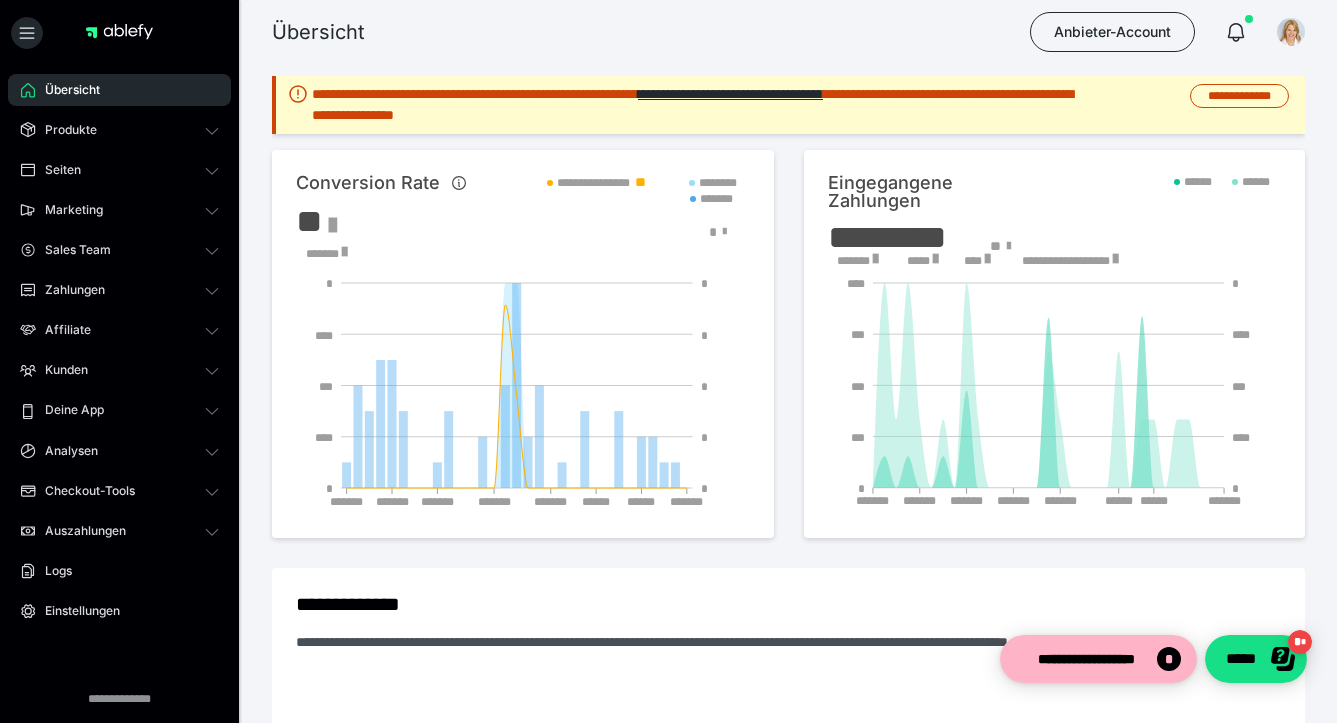scroll, scrollTop: 0, scrollLeft: 0, axis: both 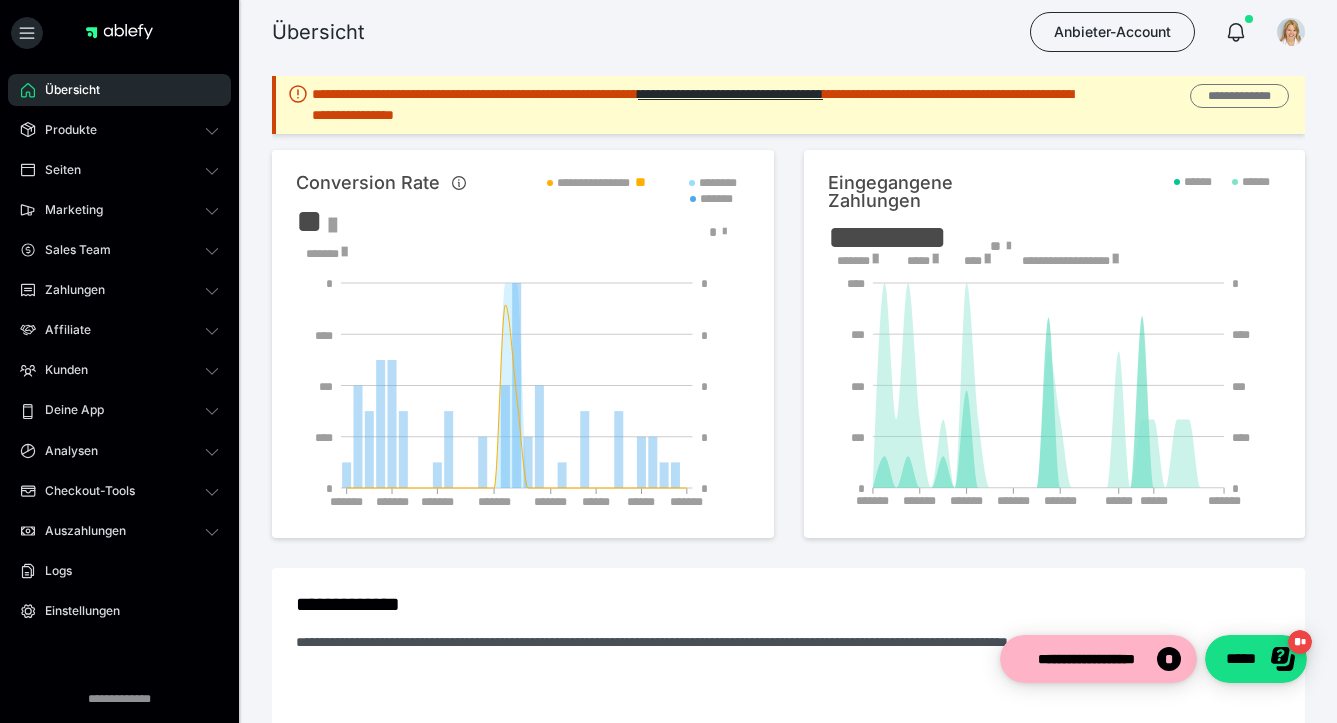 click on "**********" at bounding box center [1239, 96] 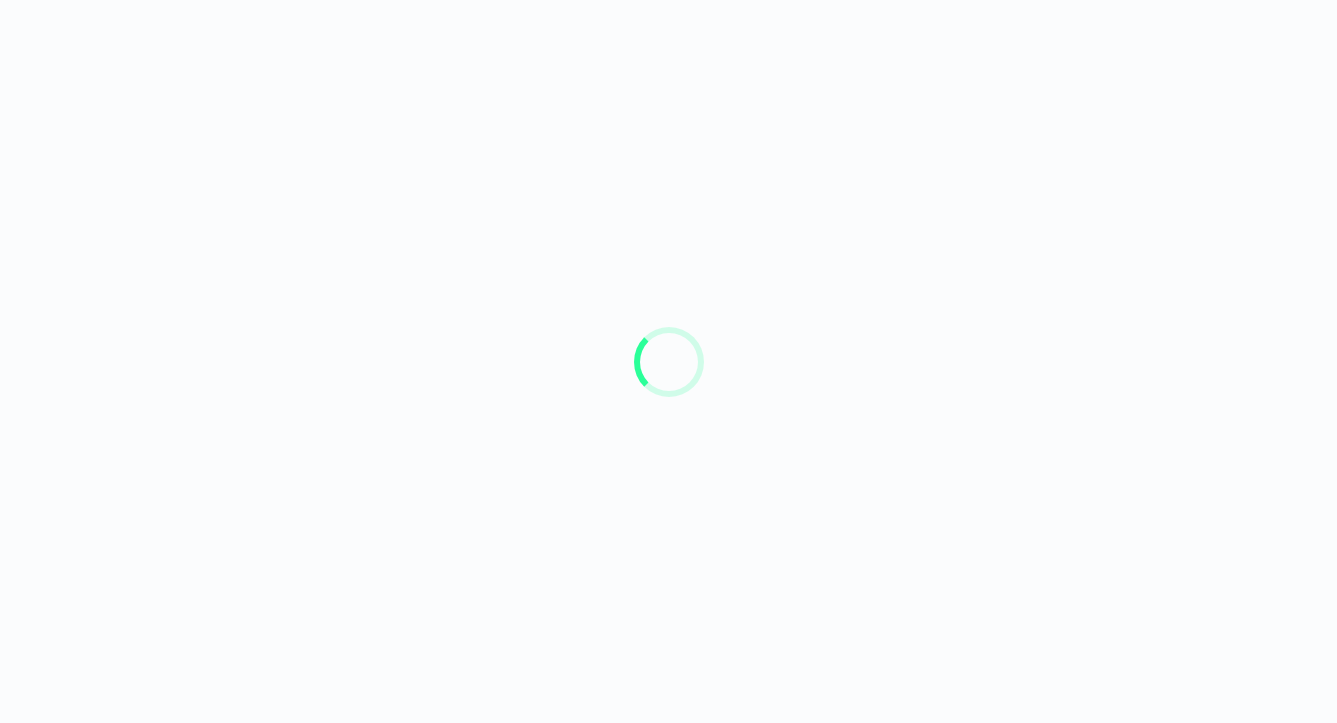 scroll, scrollTop: 0, scrollLeft: 0, axis: both 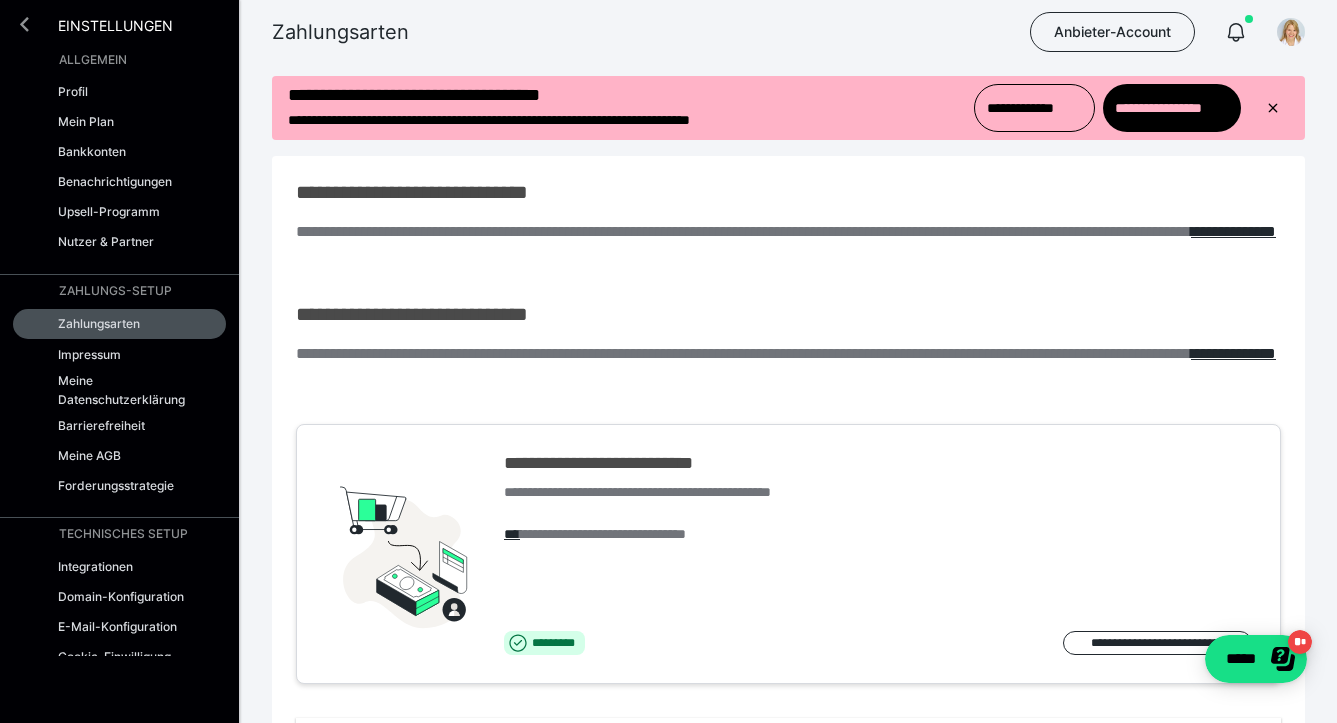 click at bounding box center [24, 24] 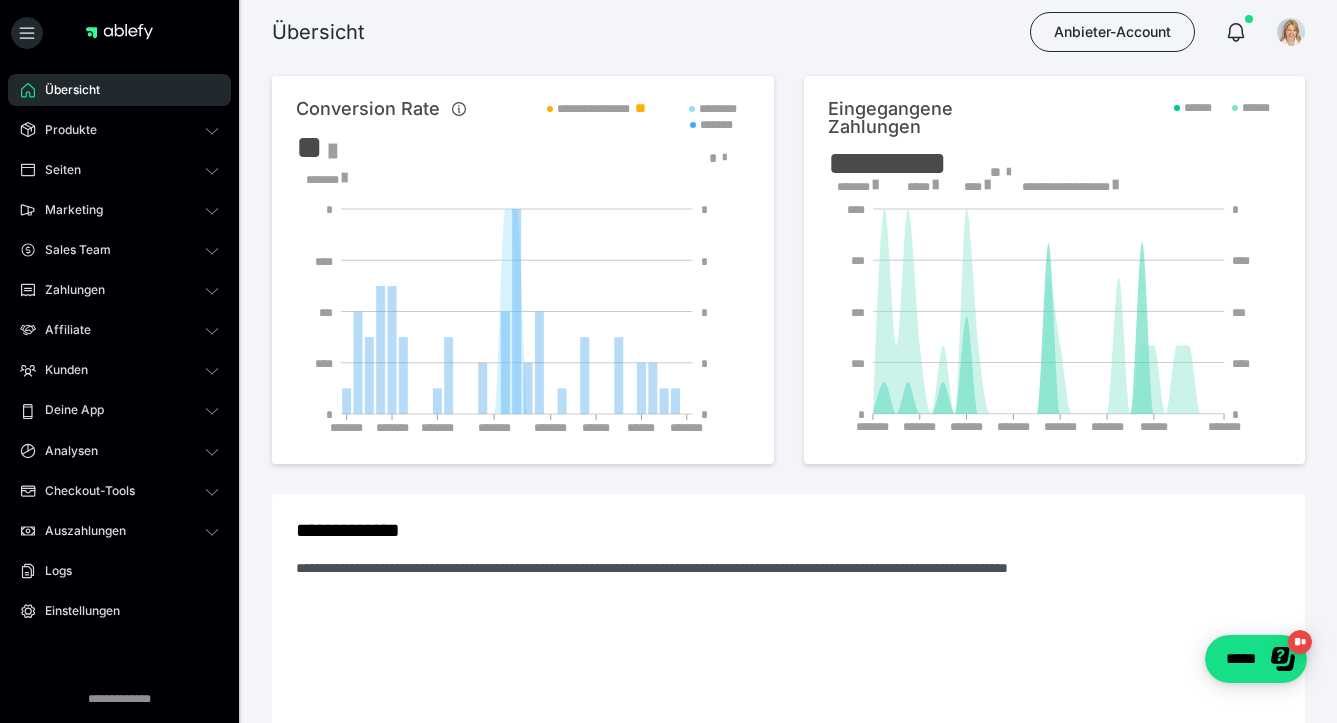 scroll, scrollTop: 0, scrollLeft: 0, axis: both 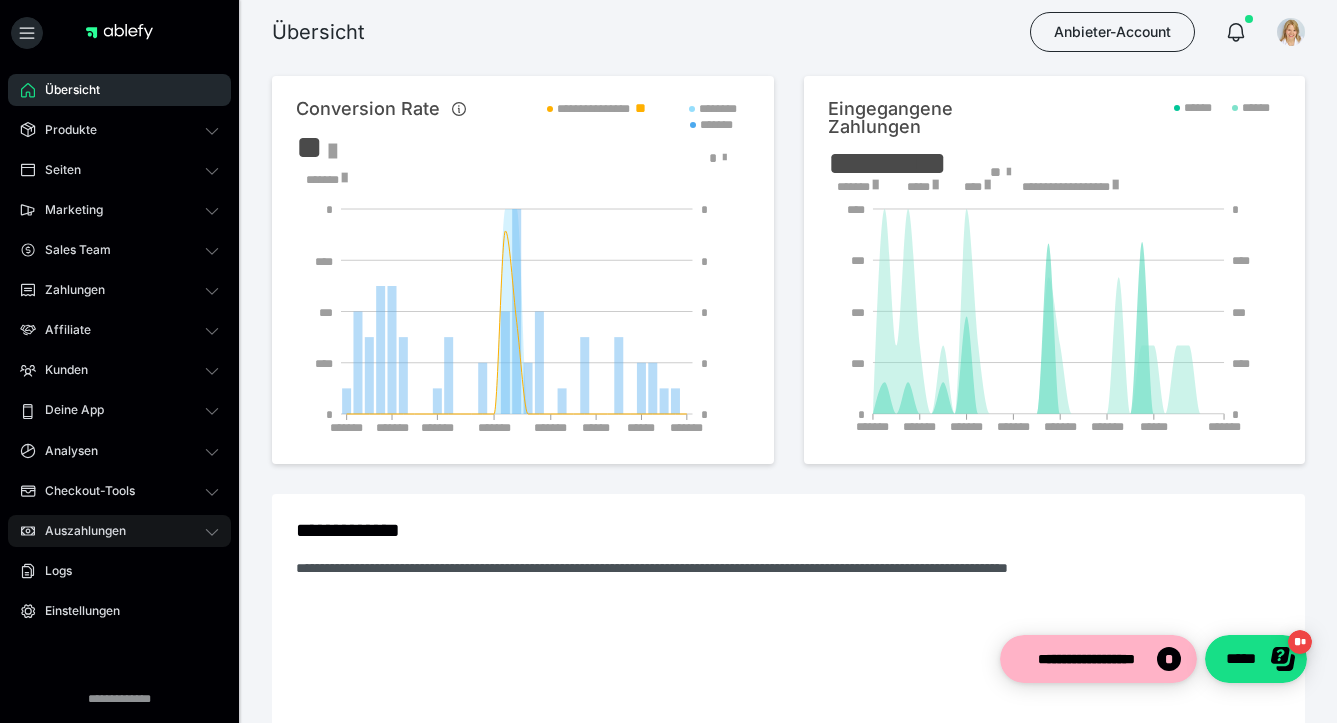 click on "Auszahlungen" at bounding box center (78, 531) 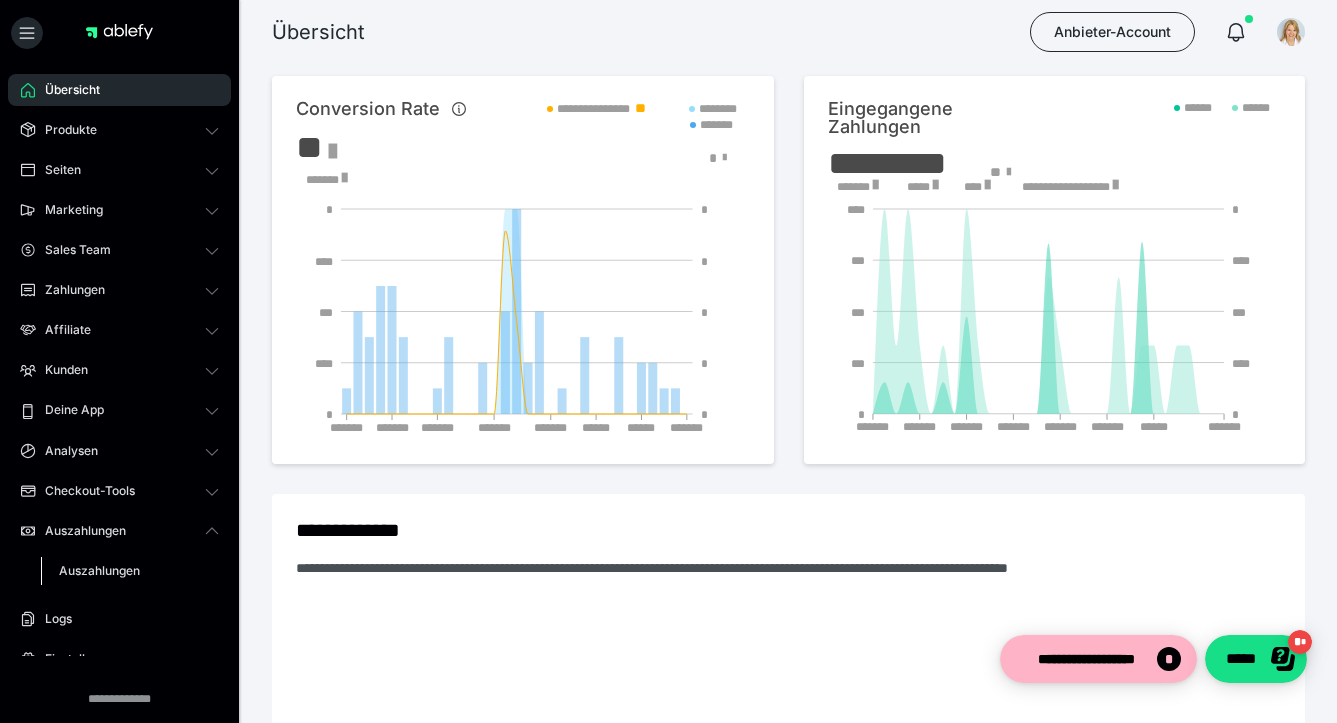 click on "Auszahlungen" at bounding box center (99, 570) 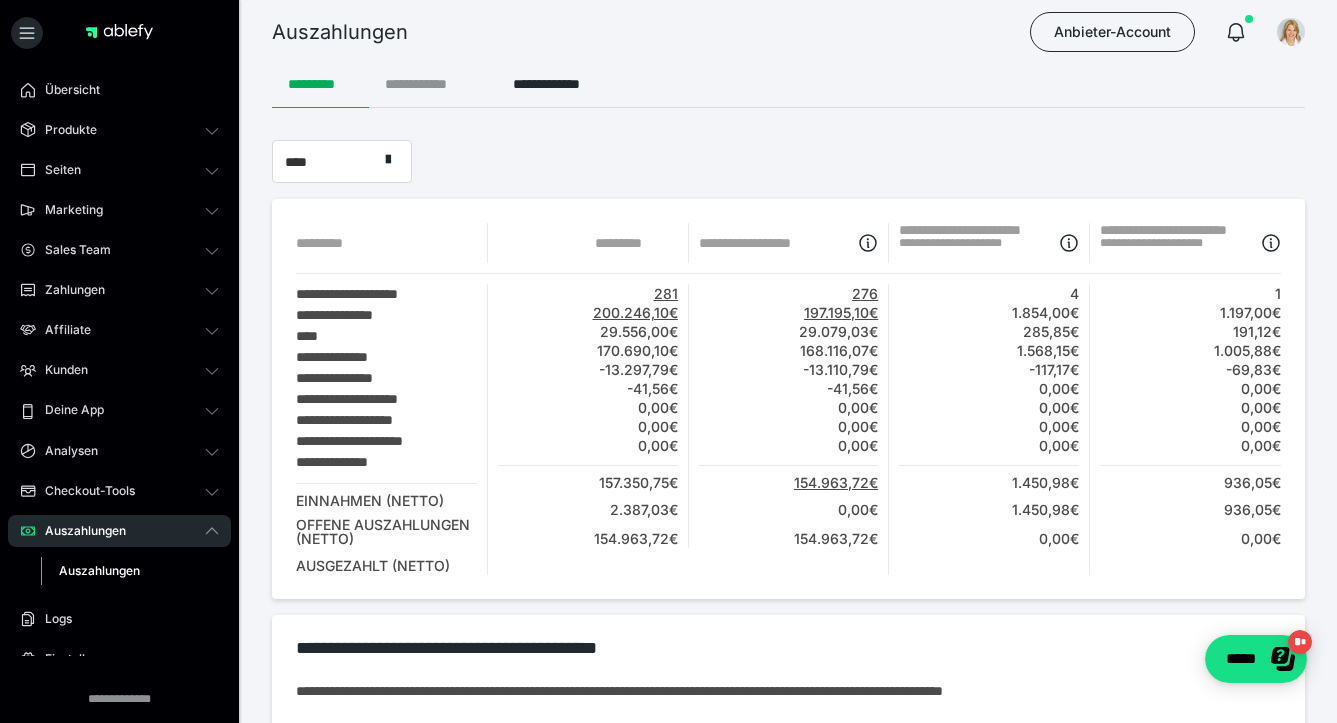 click on "**********" at bounding box center [433, 84] 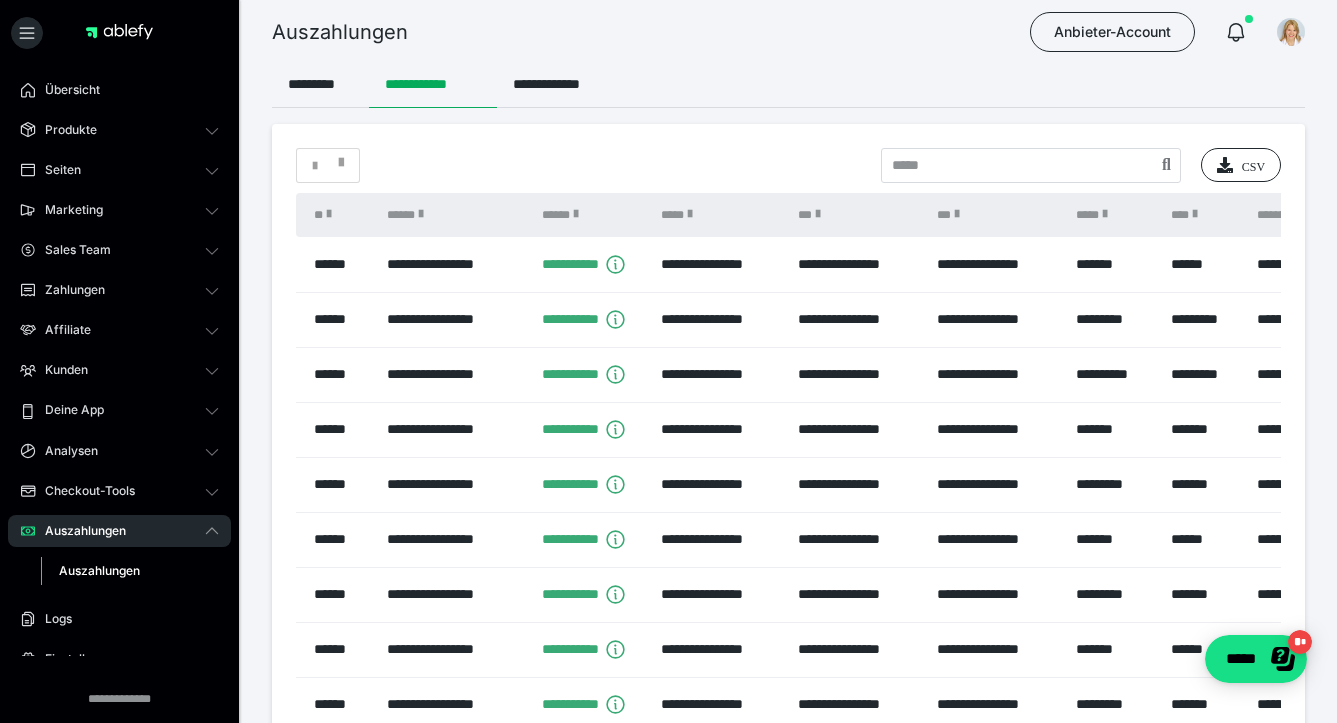 scroll, scrollTop: 0, scrollLeft: 0, axis: both 